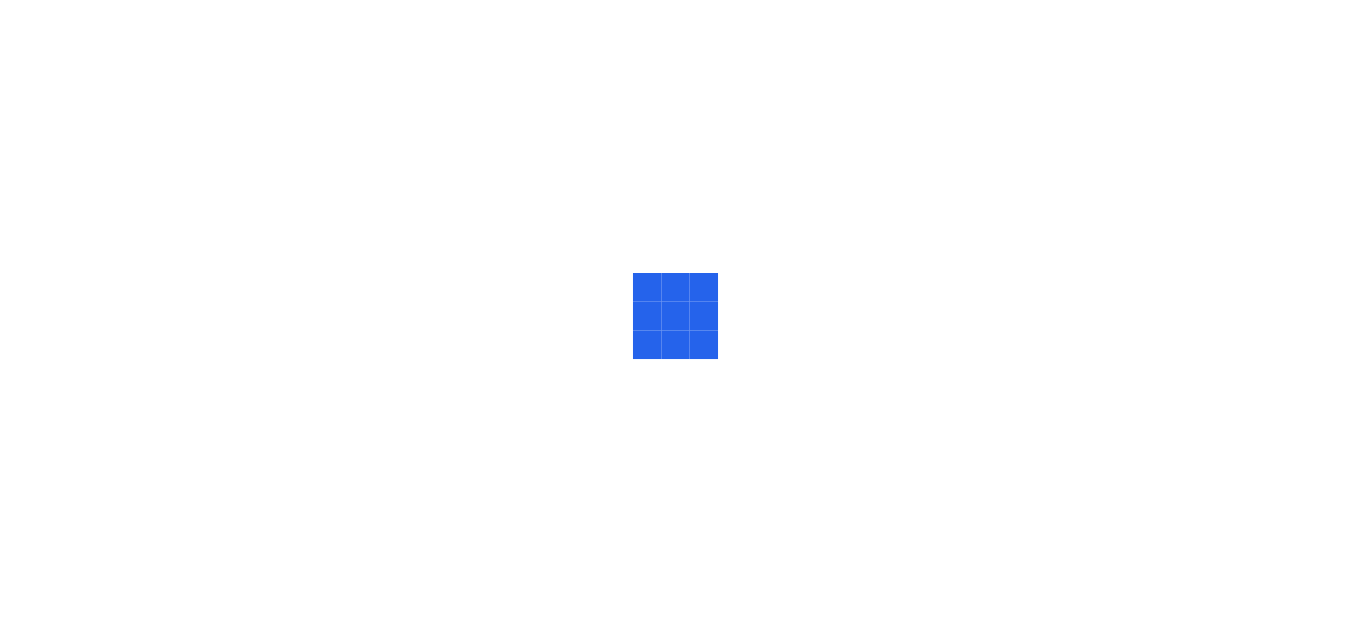 scroll, scrollTop: 0, scrollLeft: 0, axis: both 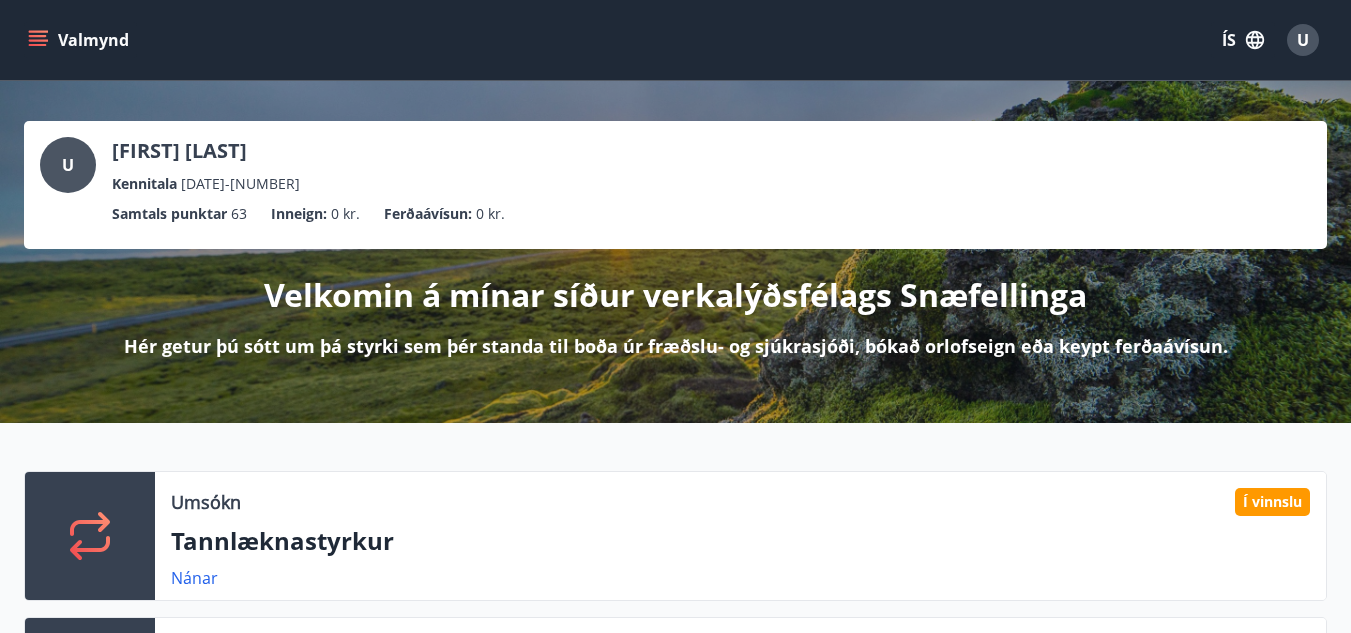 click on "Valmynd ÍS U" at bounding box center [675, 40] 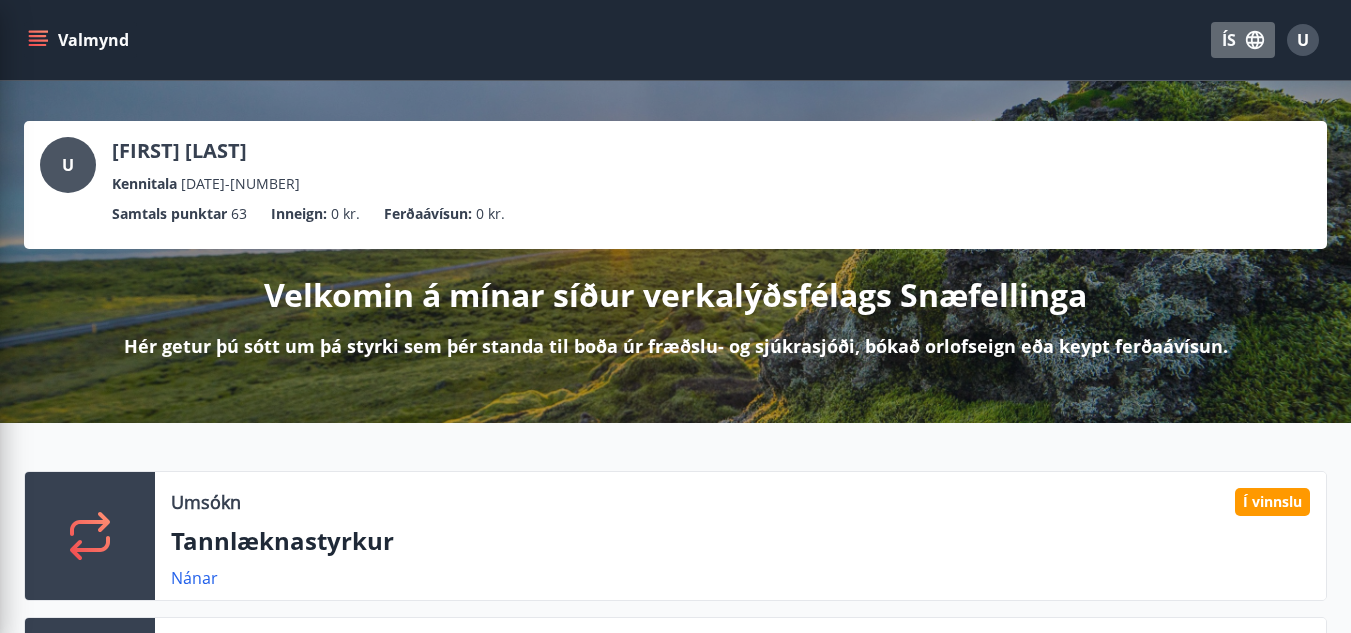 click on "ÍS" at bounding box center (1243, 40) 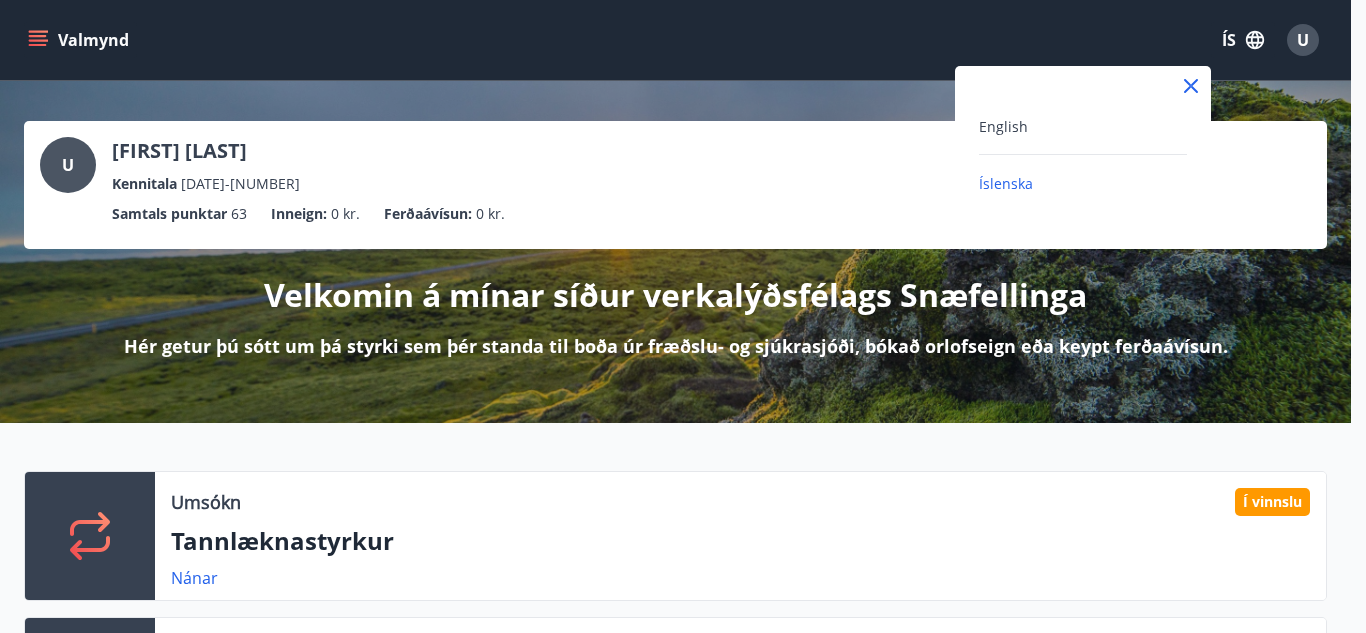 click on "English" at bounding box center (1083, 126) 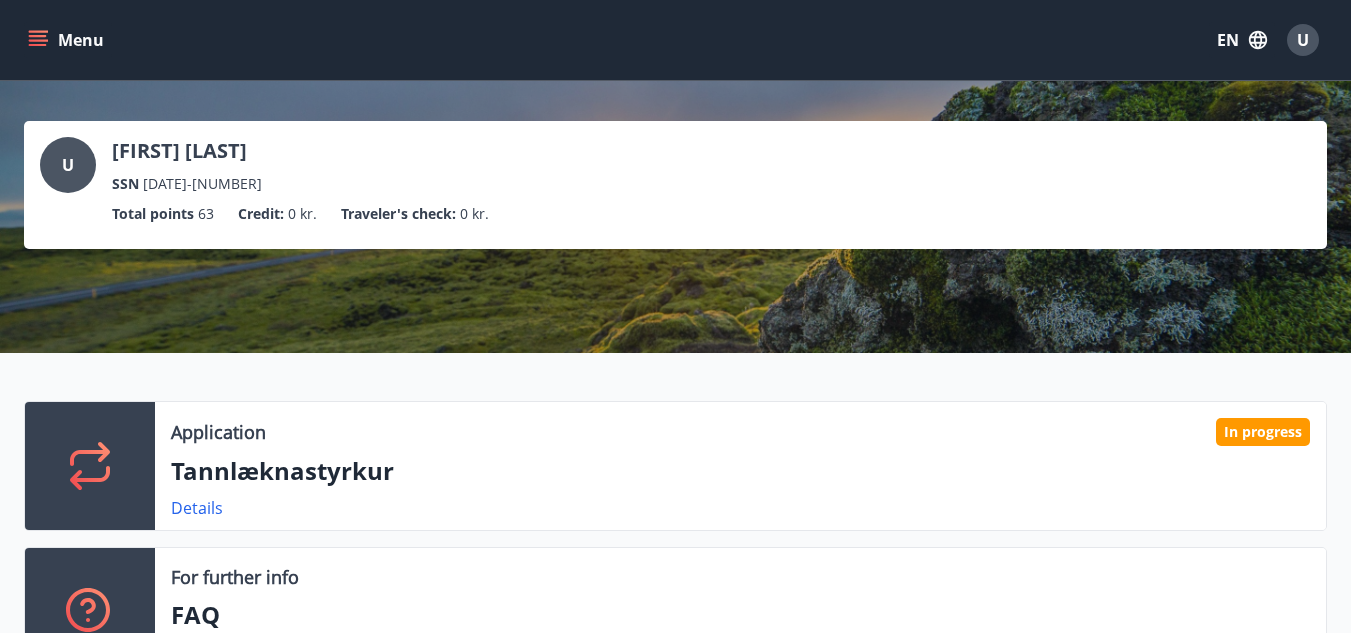click 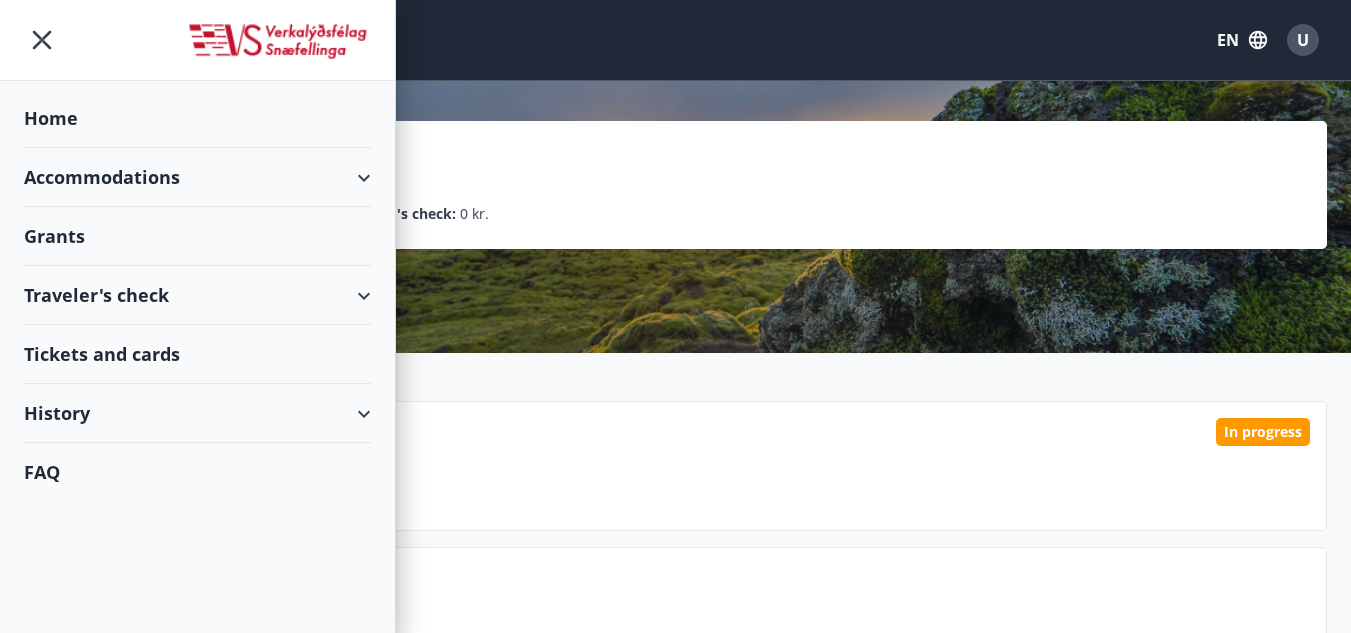 click on "Accommodations" at bounding box center (197, 177) 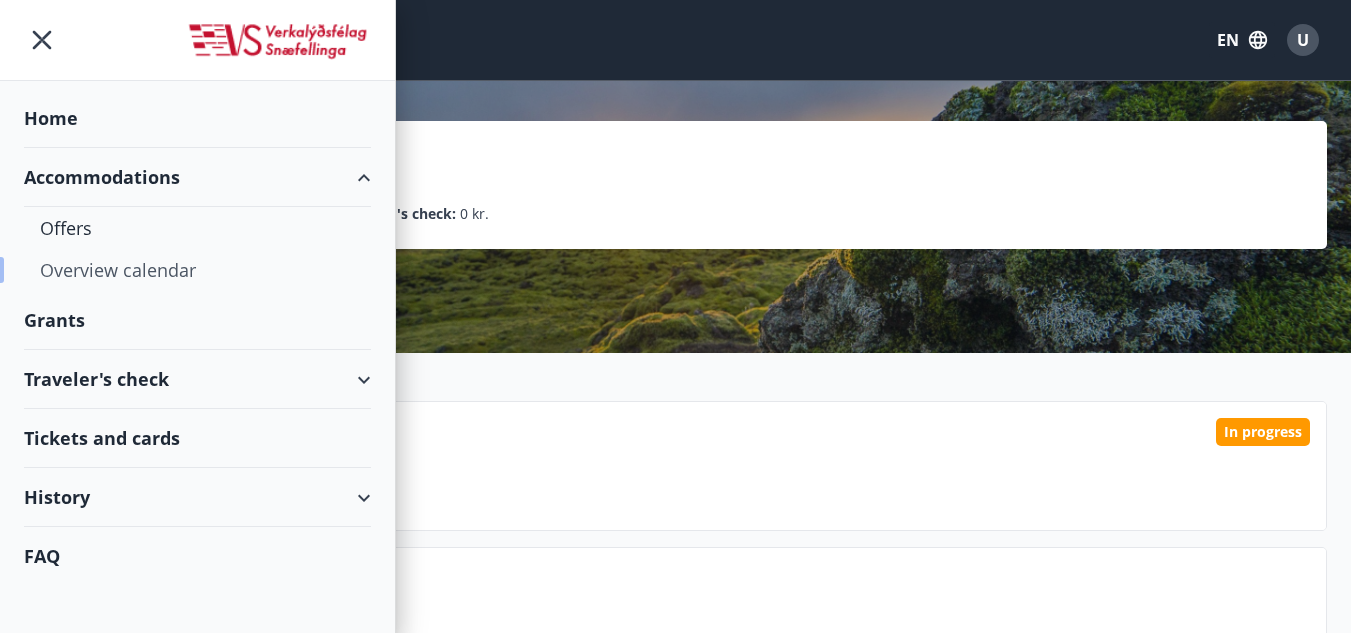 click on "Overview calendar" at bounding box center (197, 270) 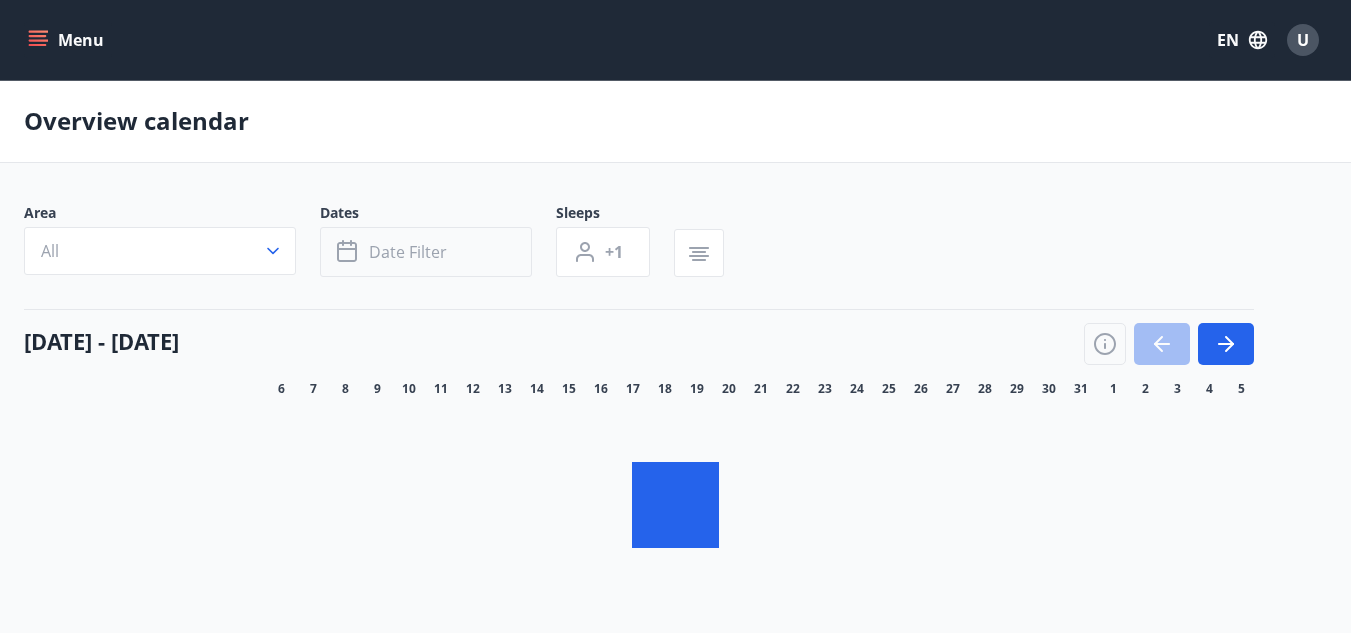click on "Date filter" at bounding box center [426, 252] 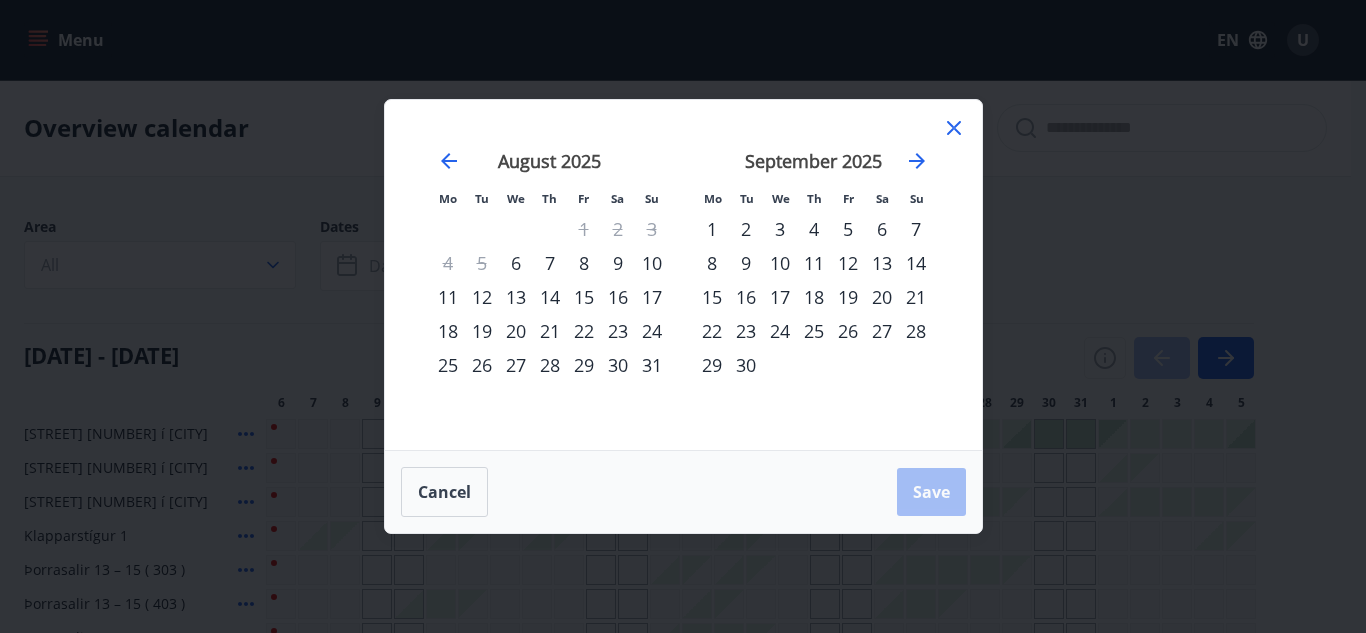 click on "5" at bounding box center (848, 229) 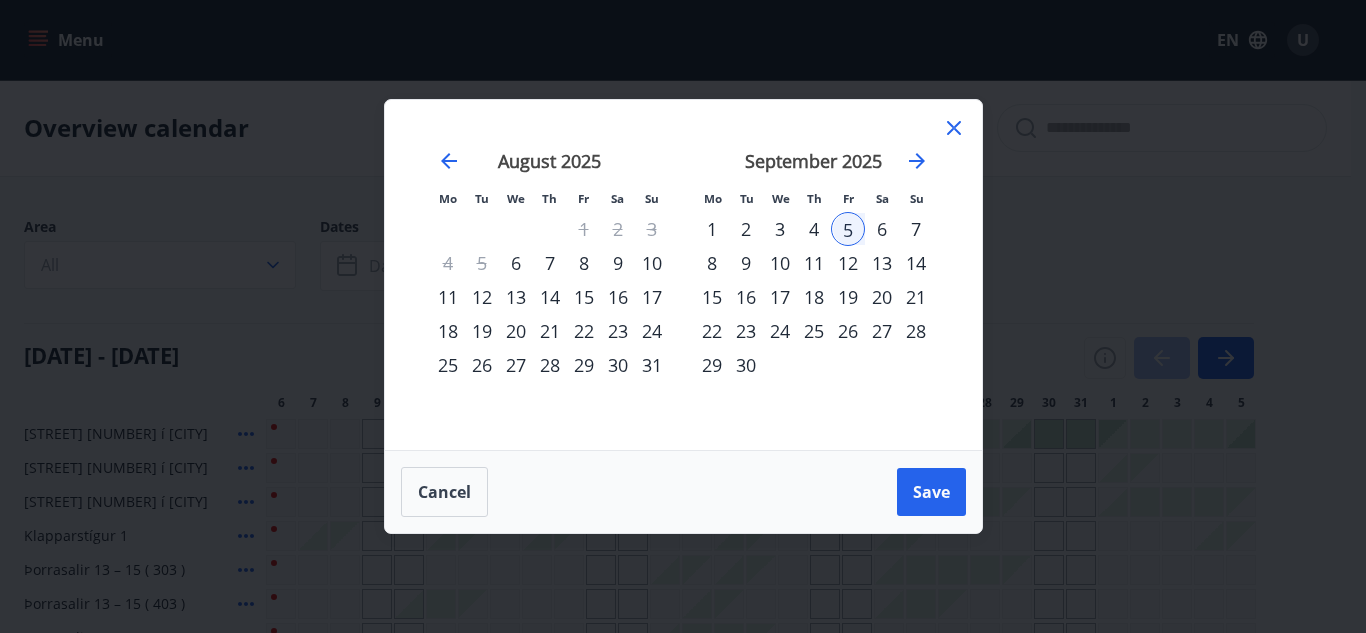 click on "6" at bounding box center (882, 229) 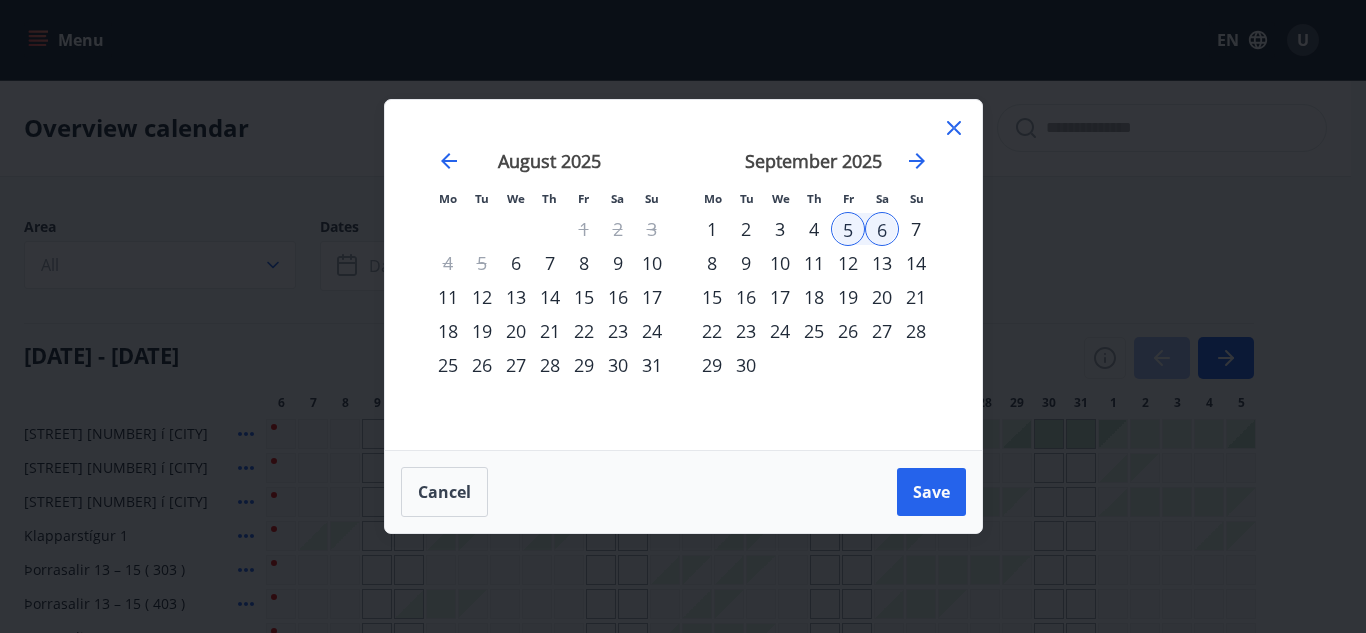 click on "7" at bounding box center (916, 229) 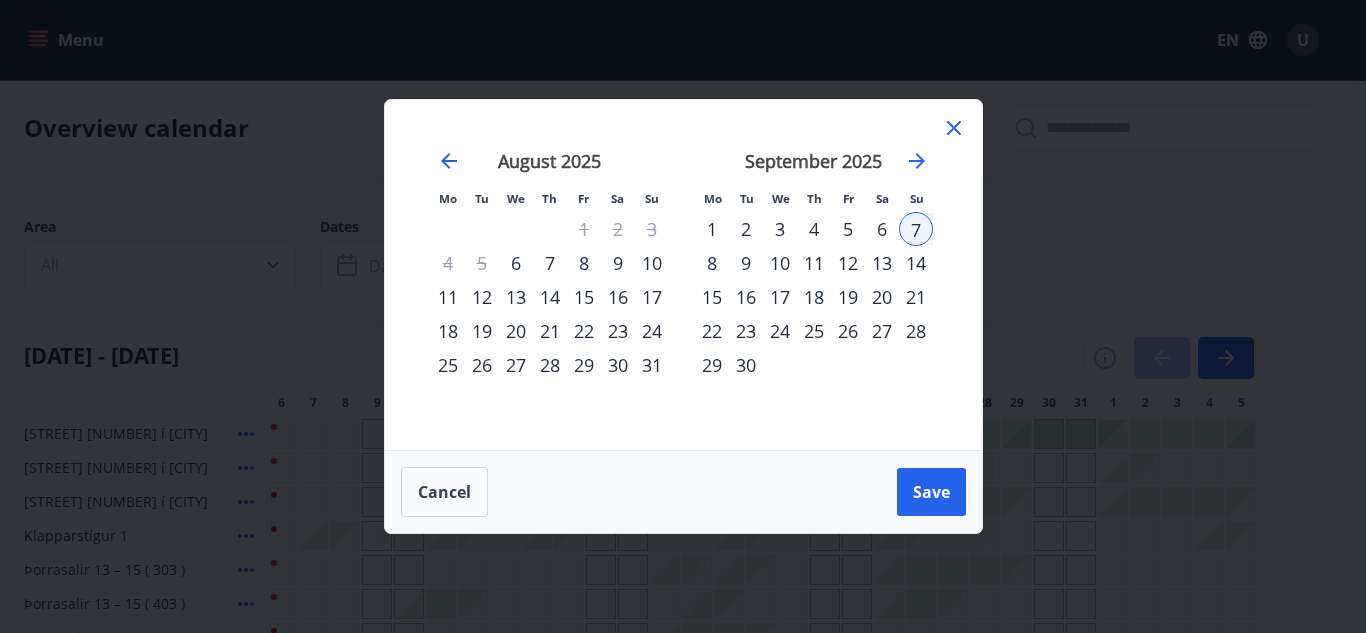 click on "5" at bounding box center [848, 229] 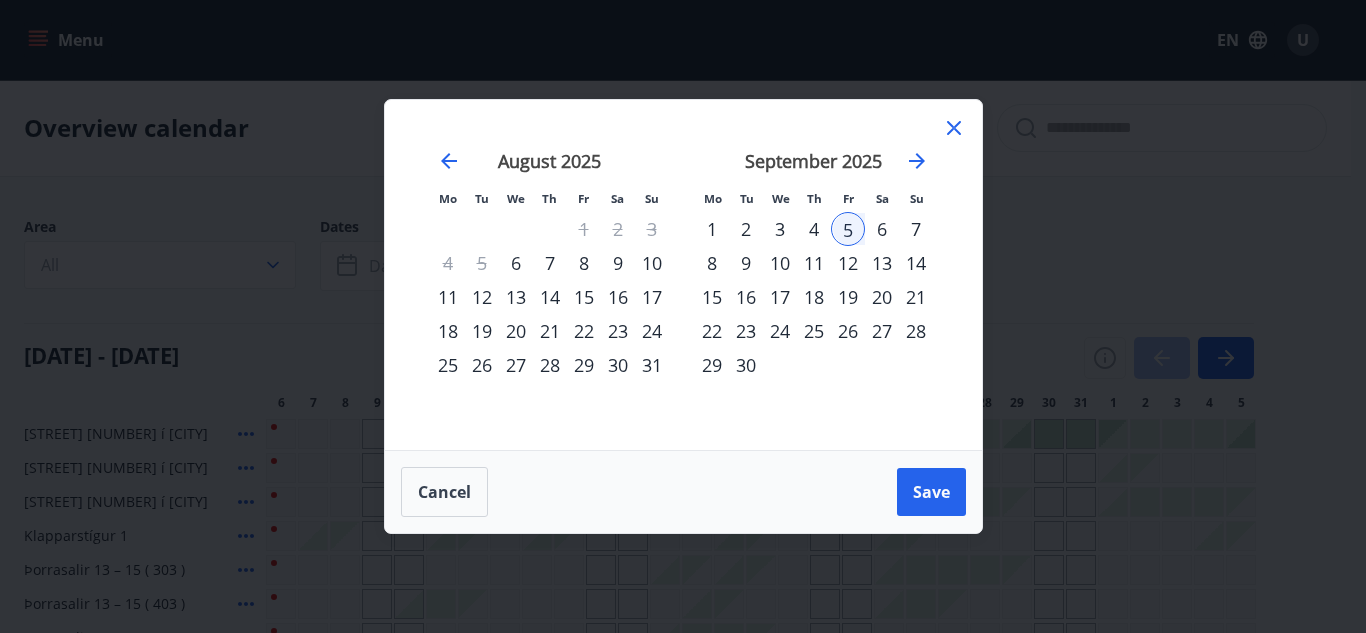 click on "7" at bounding box center [916, 229] 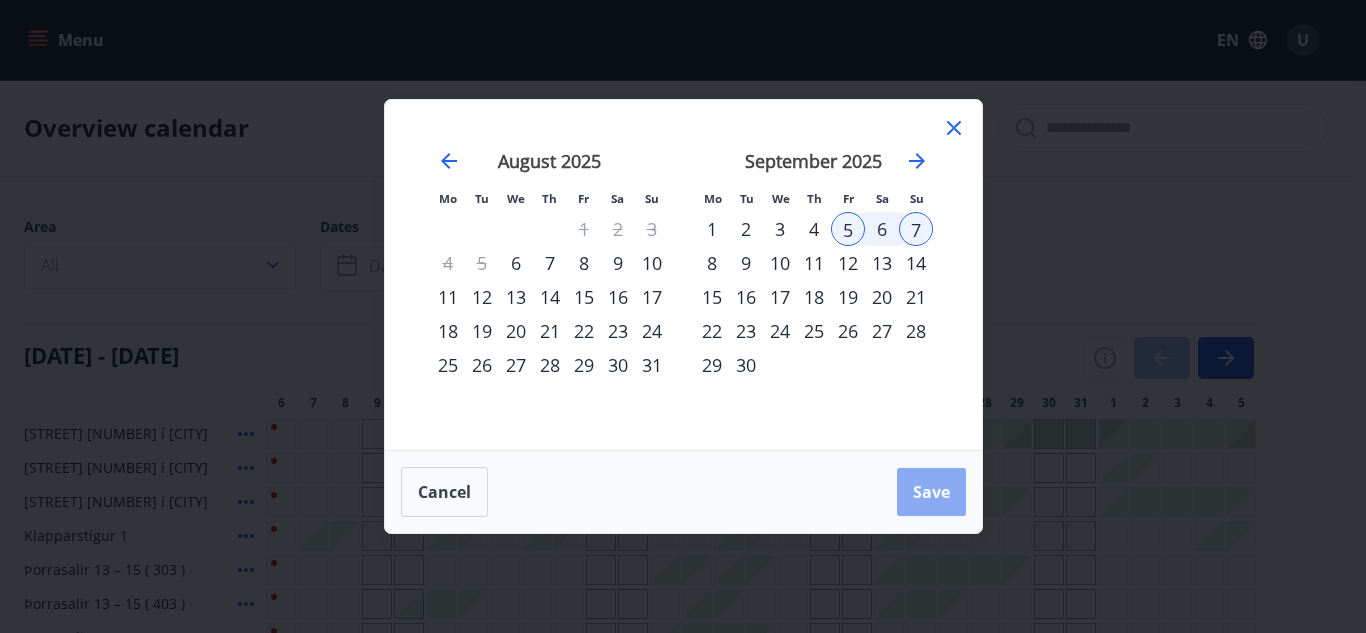click on "Save" at bounding box center (931, 492) 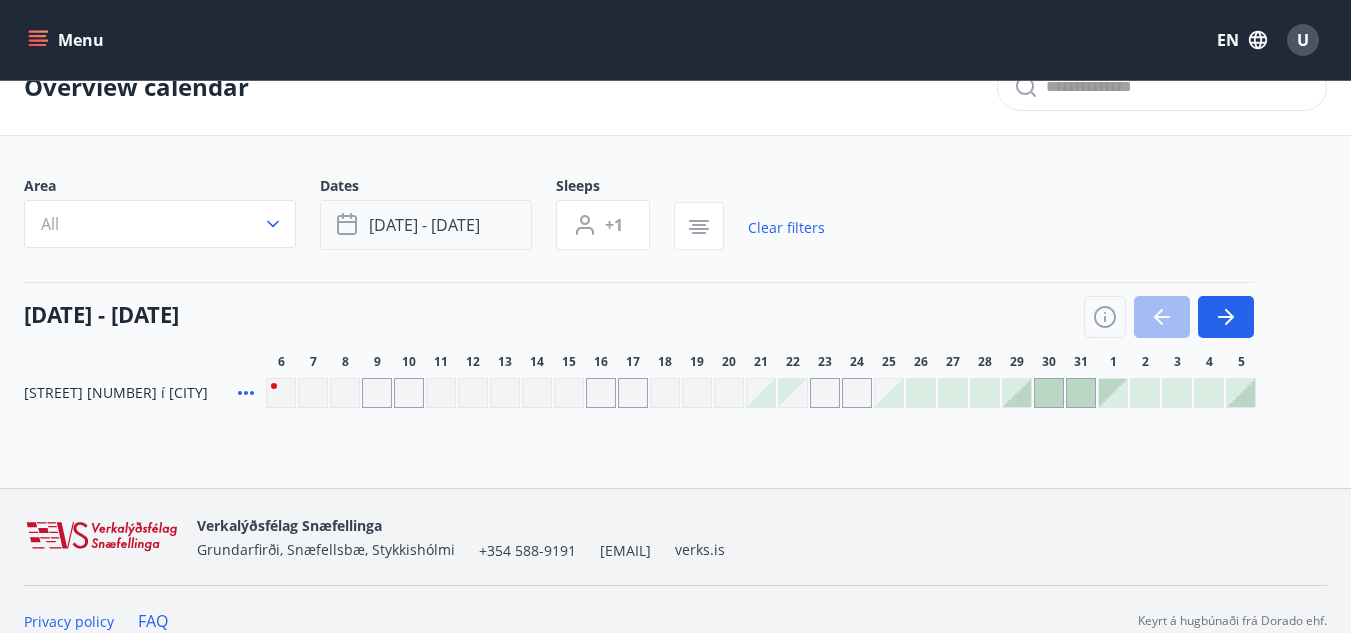 scroll, scrollTop: 64, scrollLeft: 0, axis: vertical 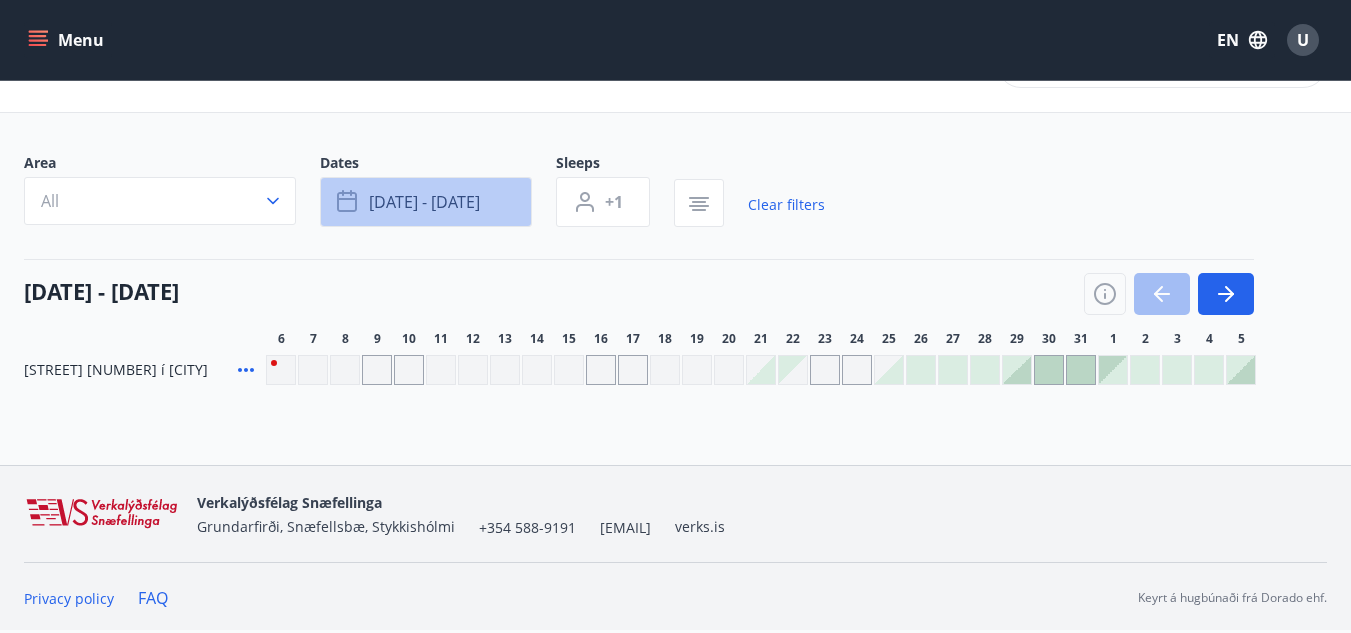 click on "[DATE] - [DATE]" at bounding box center (424, 202) 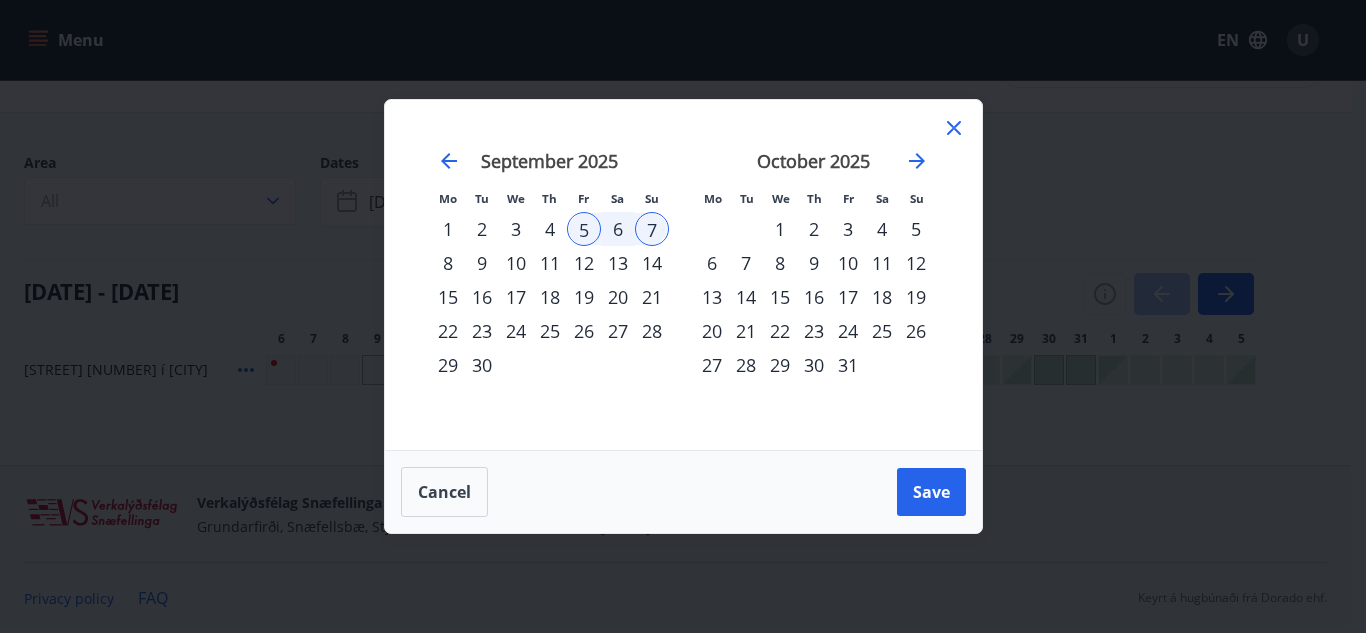 click on "6" at bounding box center [618, 229] 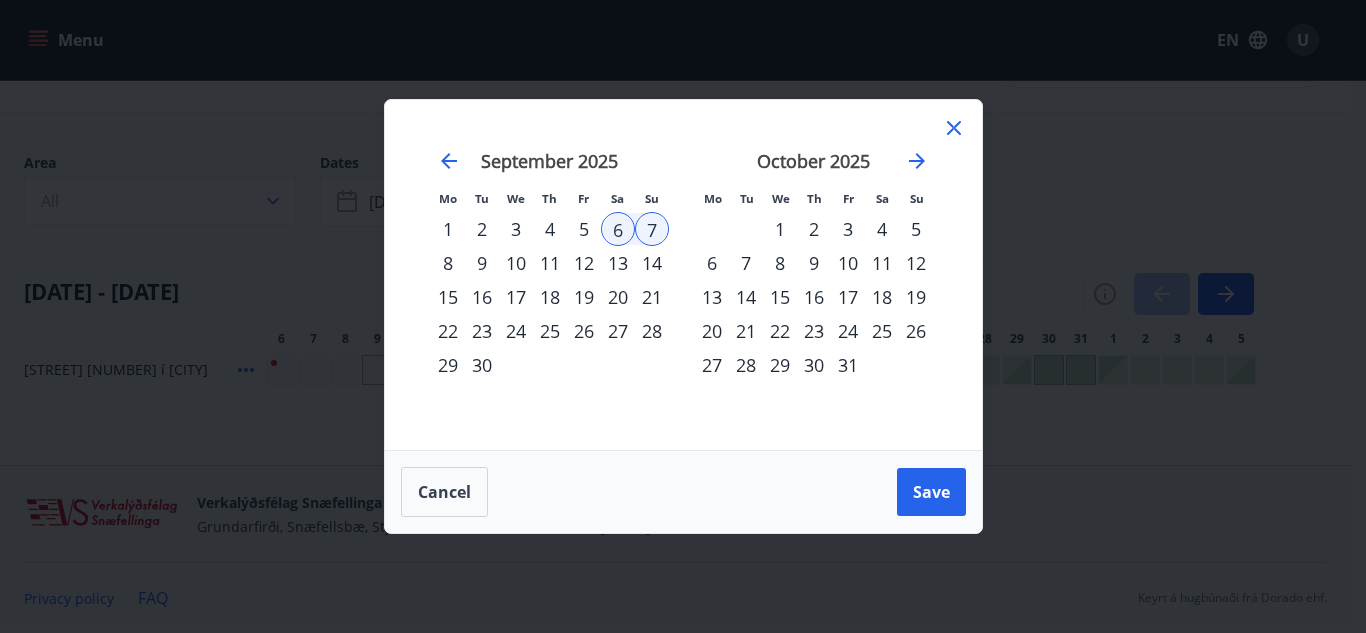 click on "7" at bounding box center [652, 229] 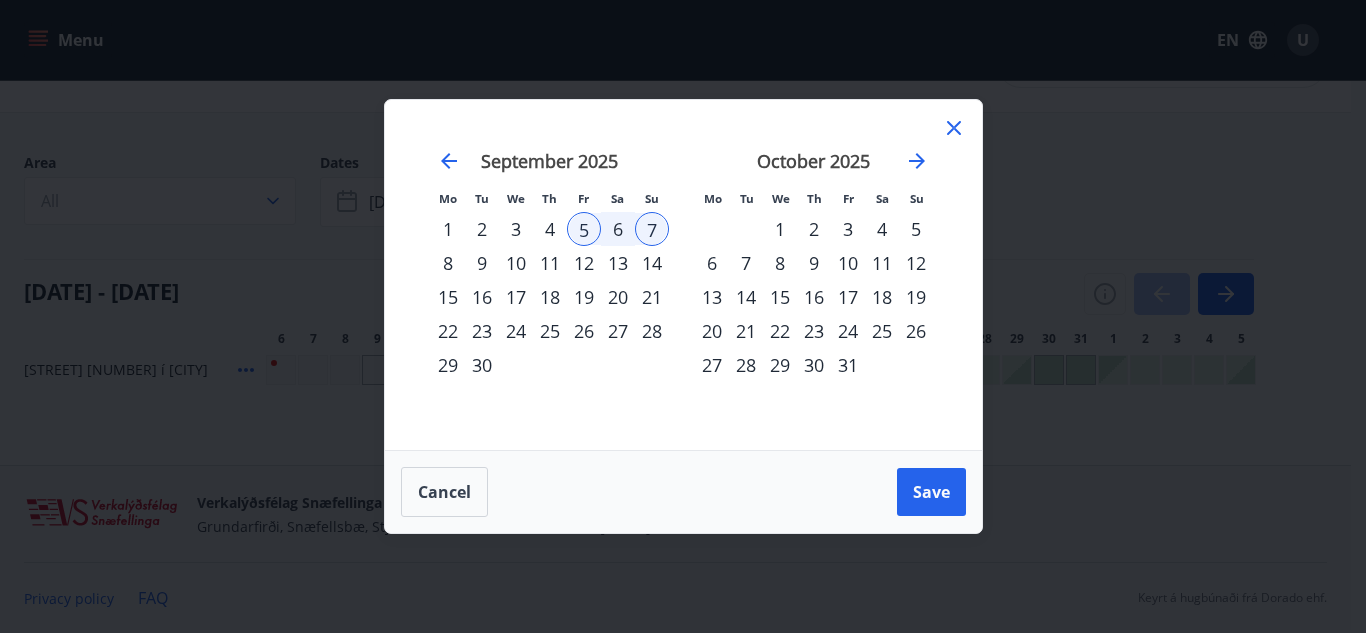 click on "6" at bounding box center (618, 229) 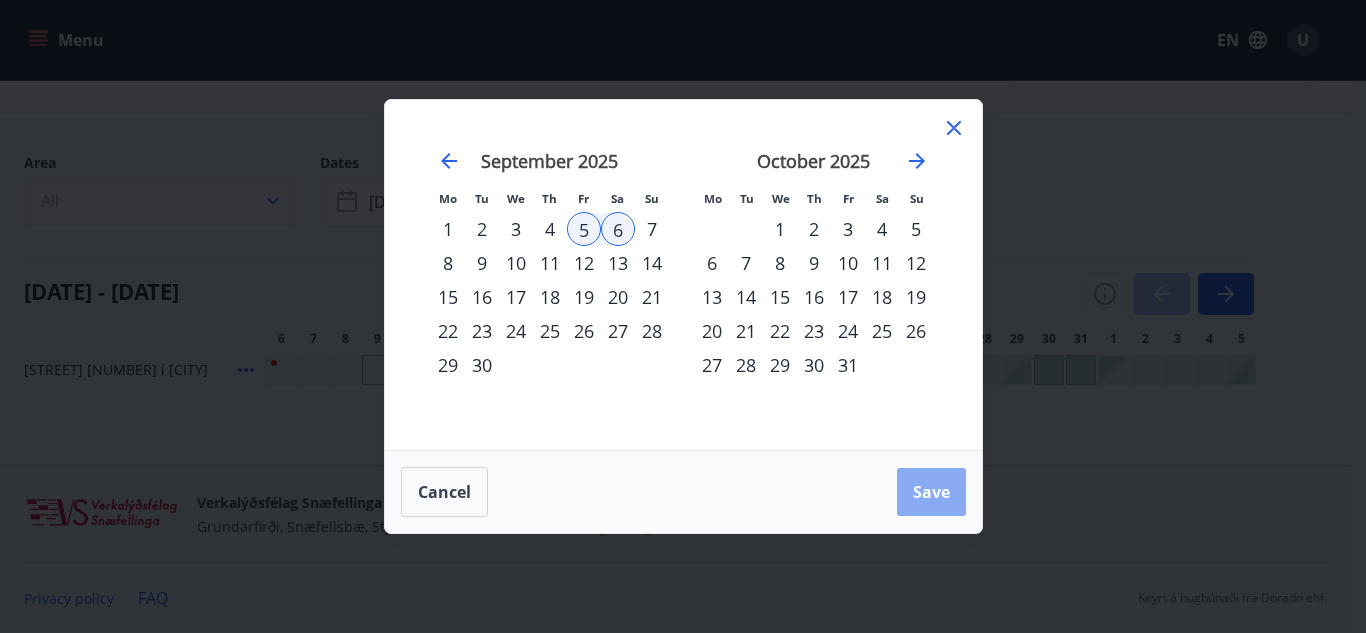 click on "Save" at bounding box center [931, 492] 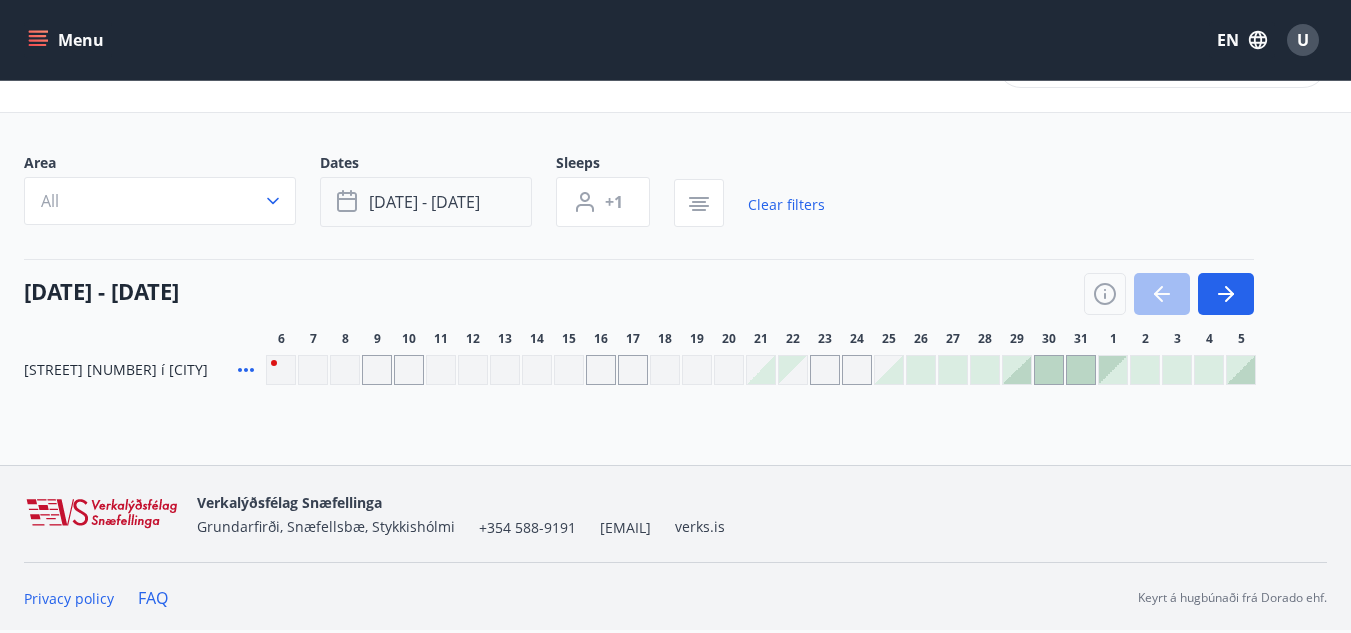 click on "[DATE] - [DATE]" at bounding box center [424, 202] 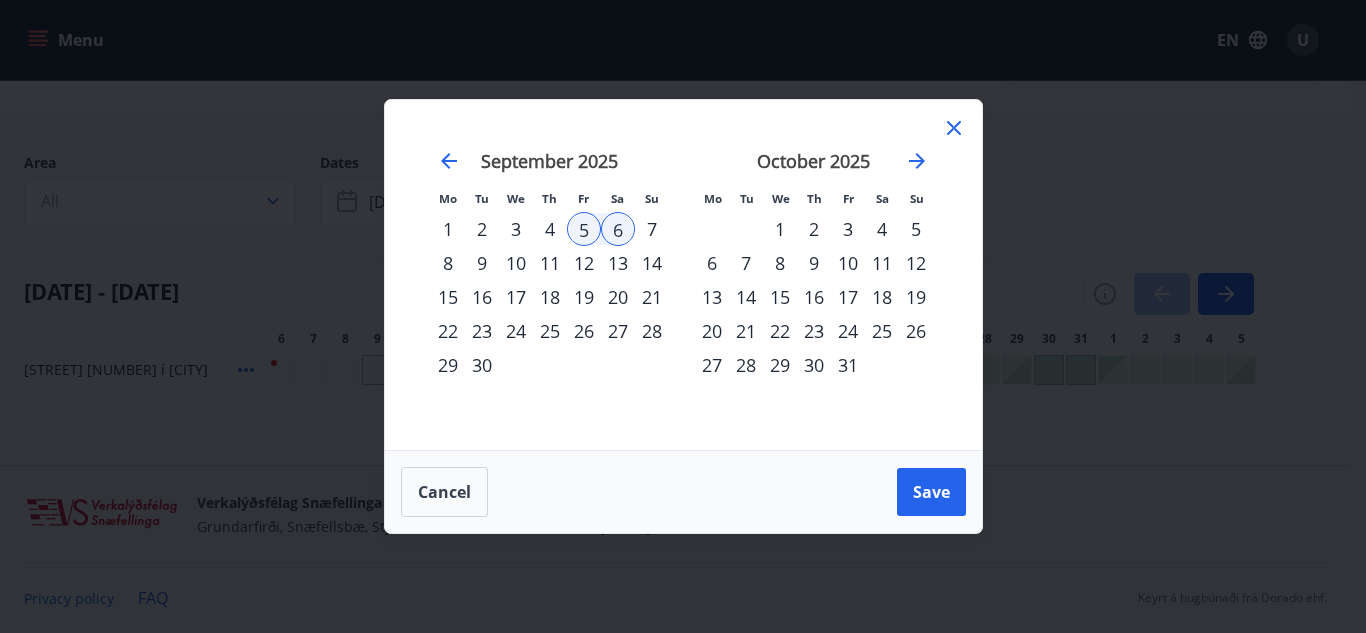 click on "6" at bounding box center [618, 229] 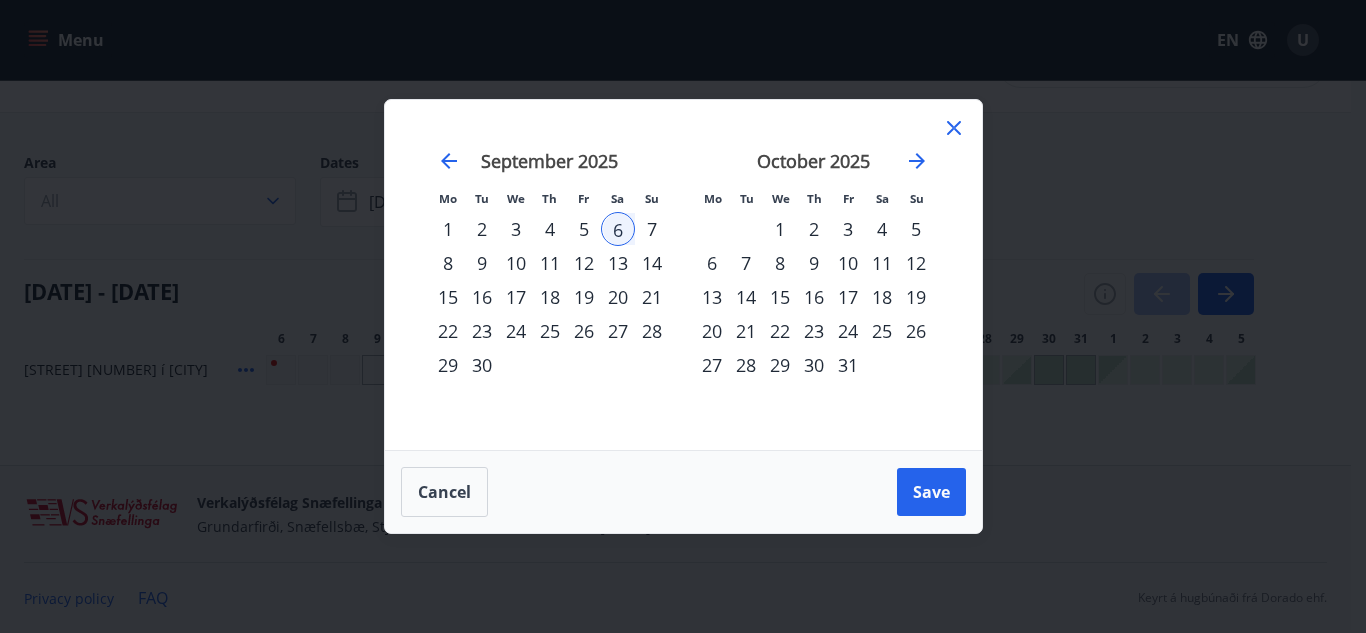 click on "7" at bounding box center (652, 229) 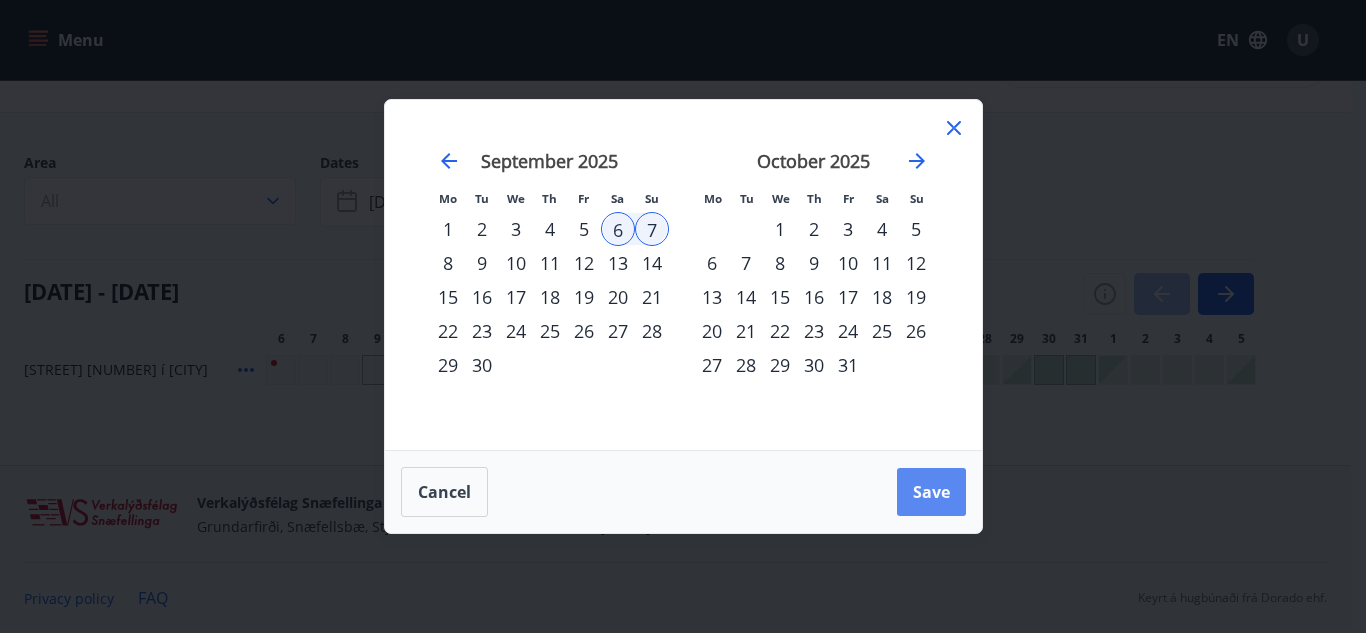 click on "Save" at bounding box center (931, 492) 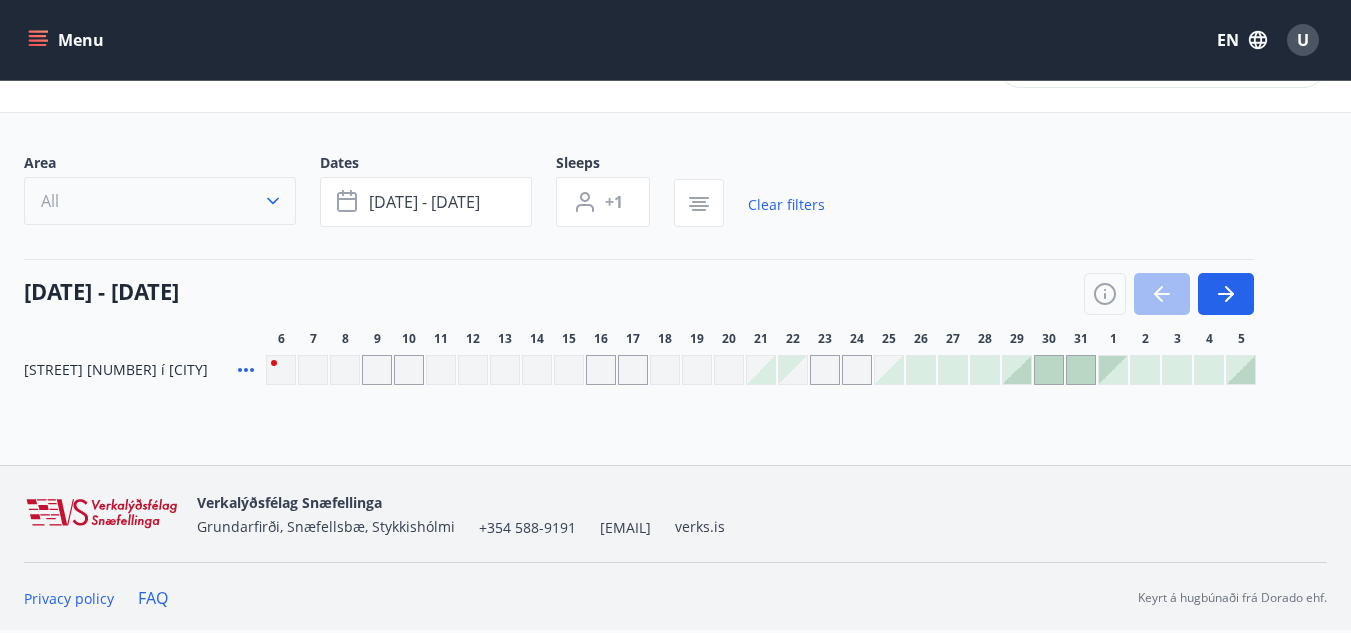 click on "All" at bounding box center (160, 201) 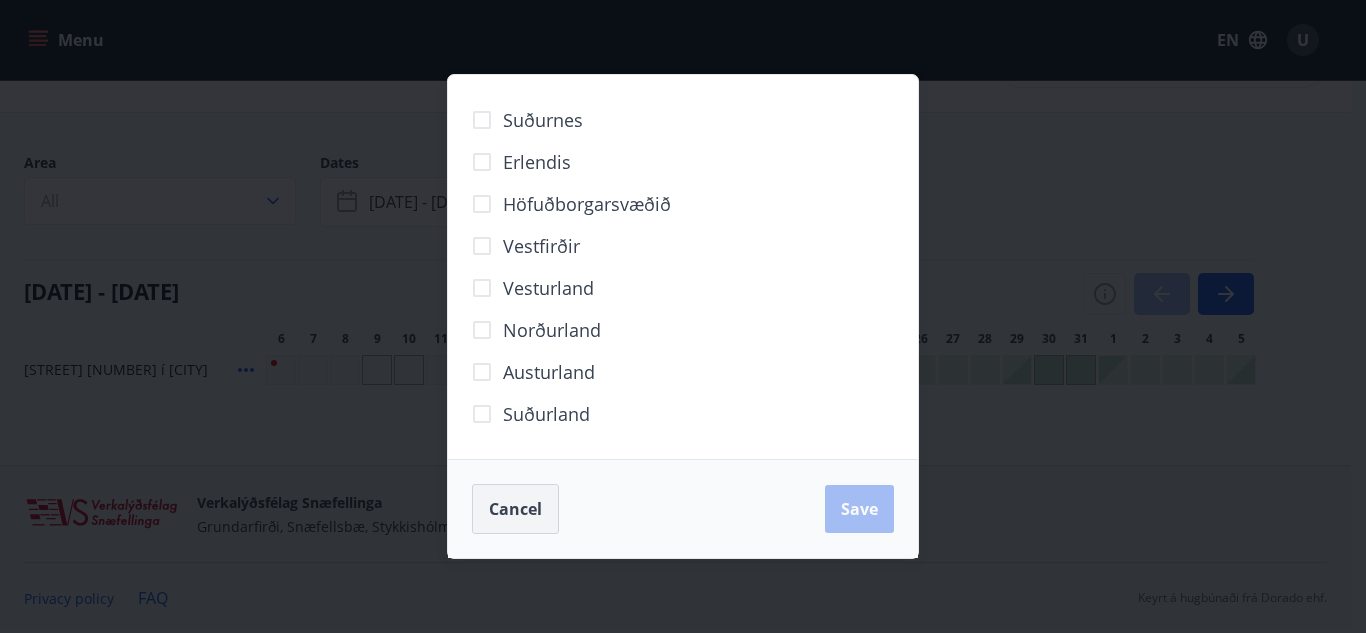 click on "Cancel" at bounding box center [515, 509] 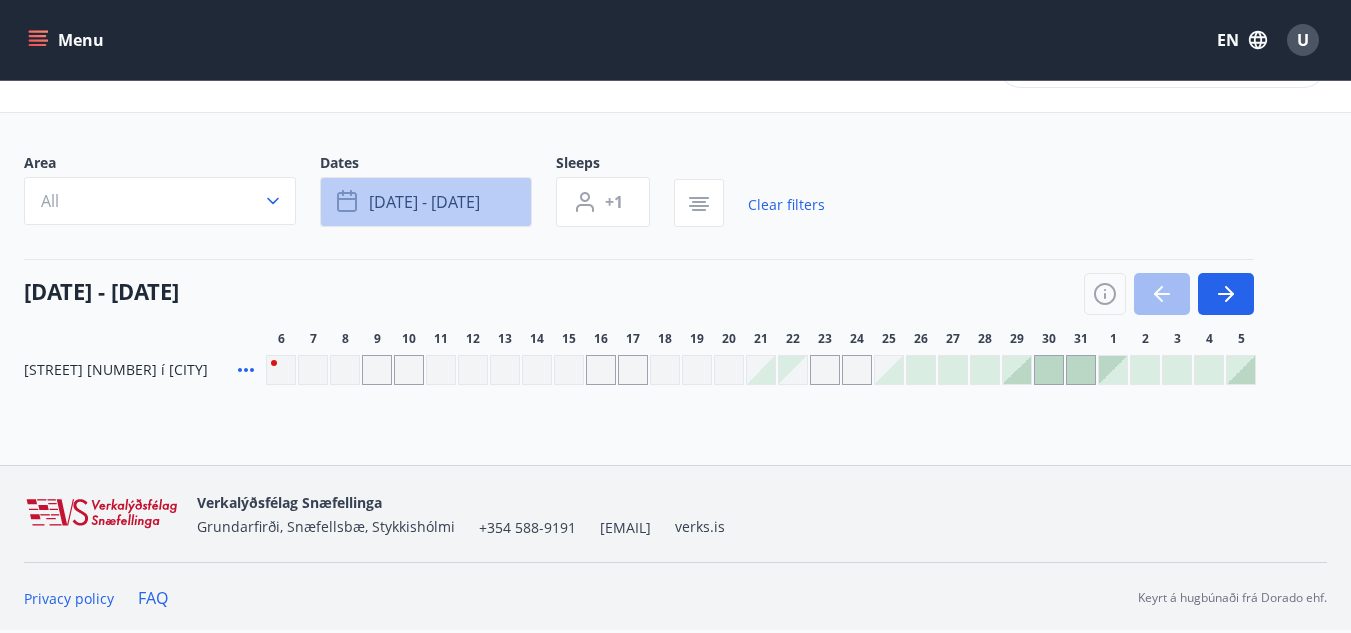 click on "[DATE] - [DATE]" at bounding box center [426, 202] 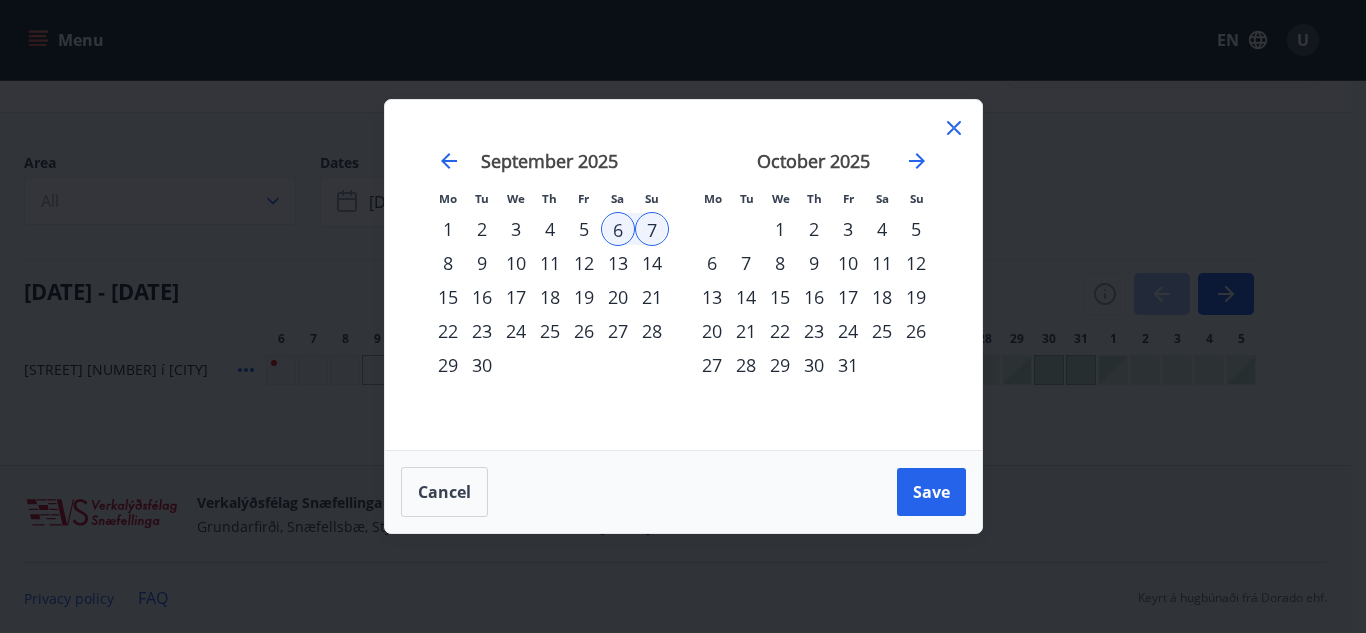 click 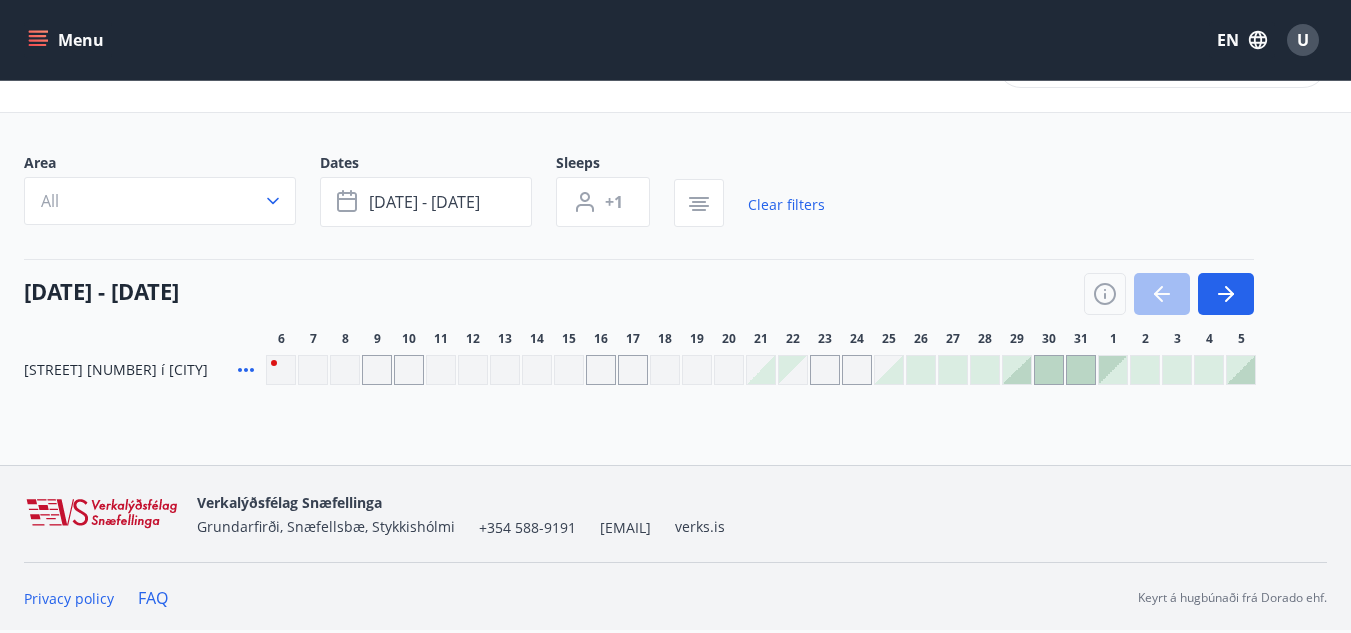 click at bounding box center (711, 203) 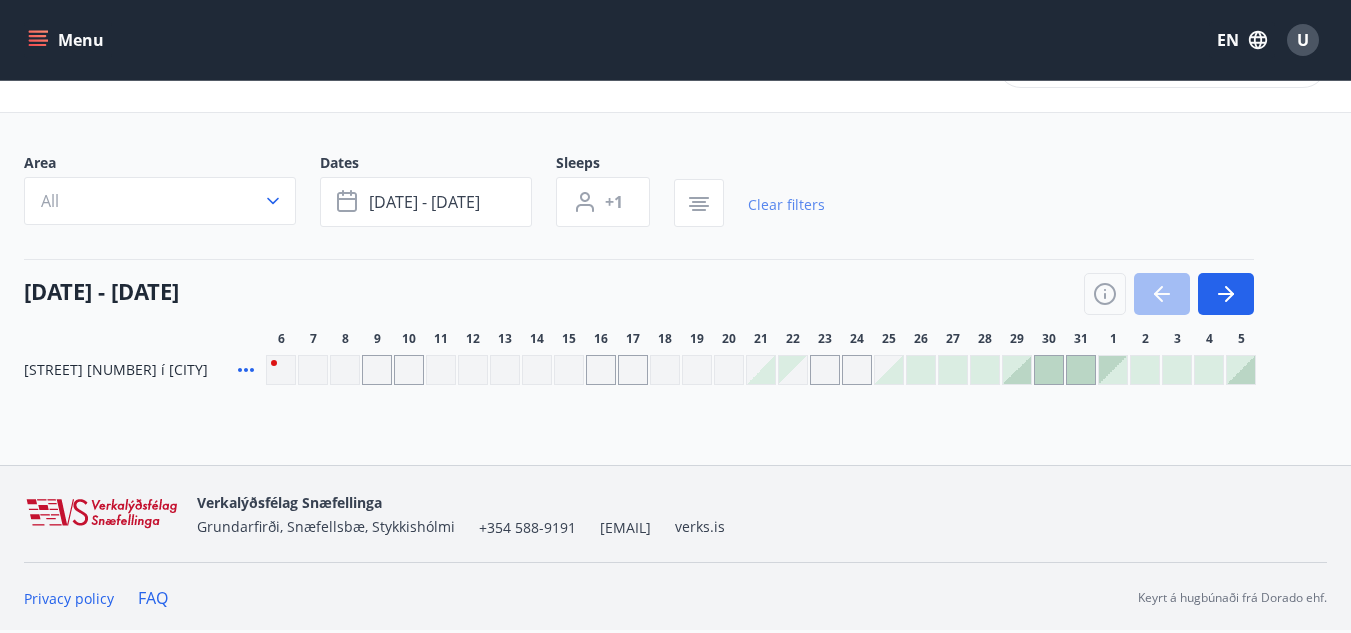 click on "Clear filters" at bounding box center [786, 205] 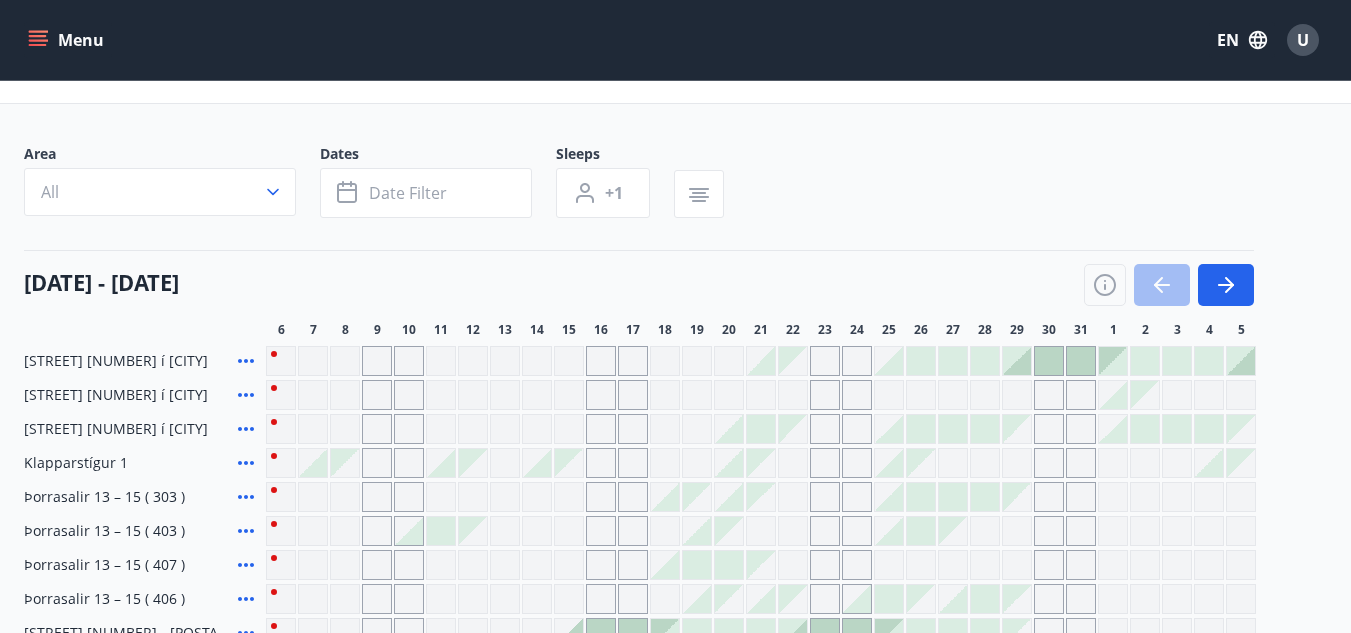 scroll, scrollTop: 64, scrollLeft: 0, axis: vertical 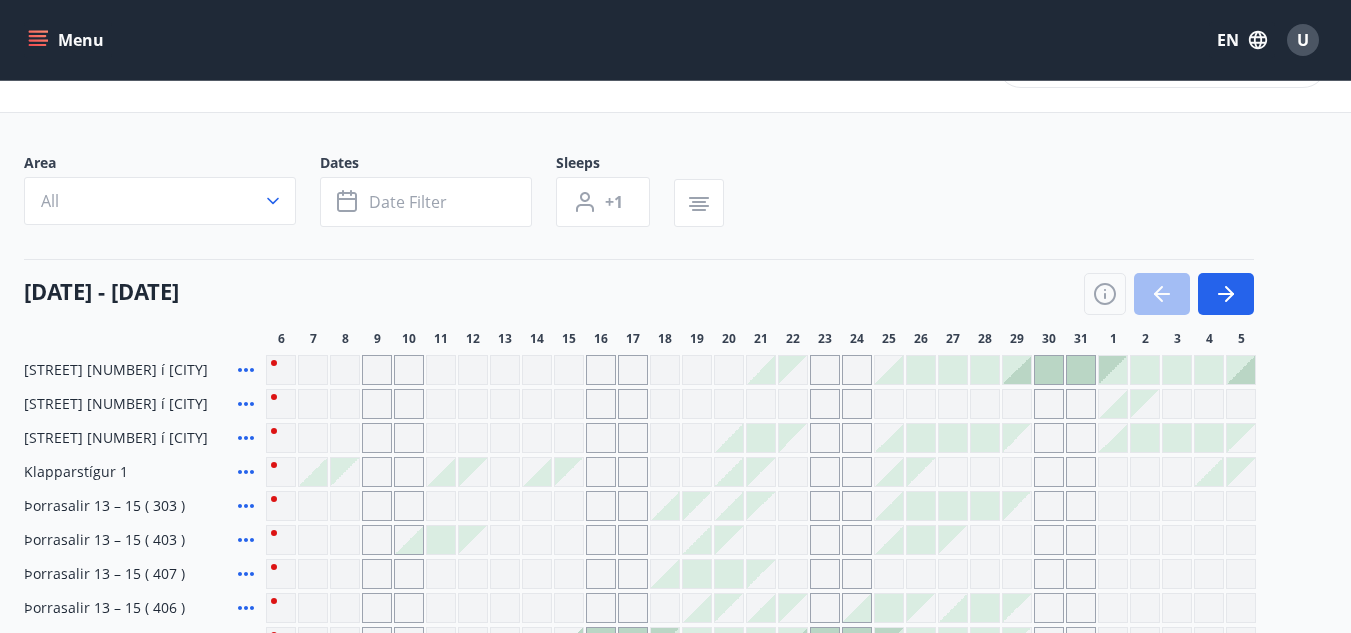 click at bounding box center [386, 231] 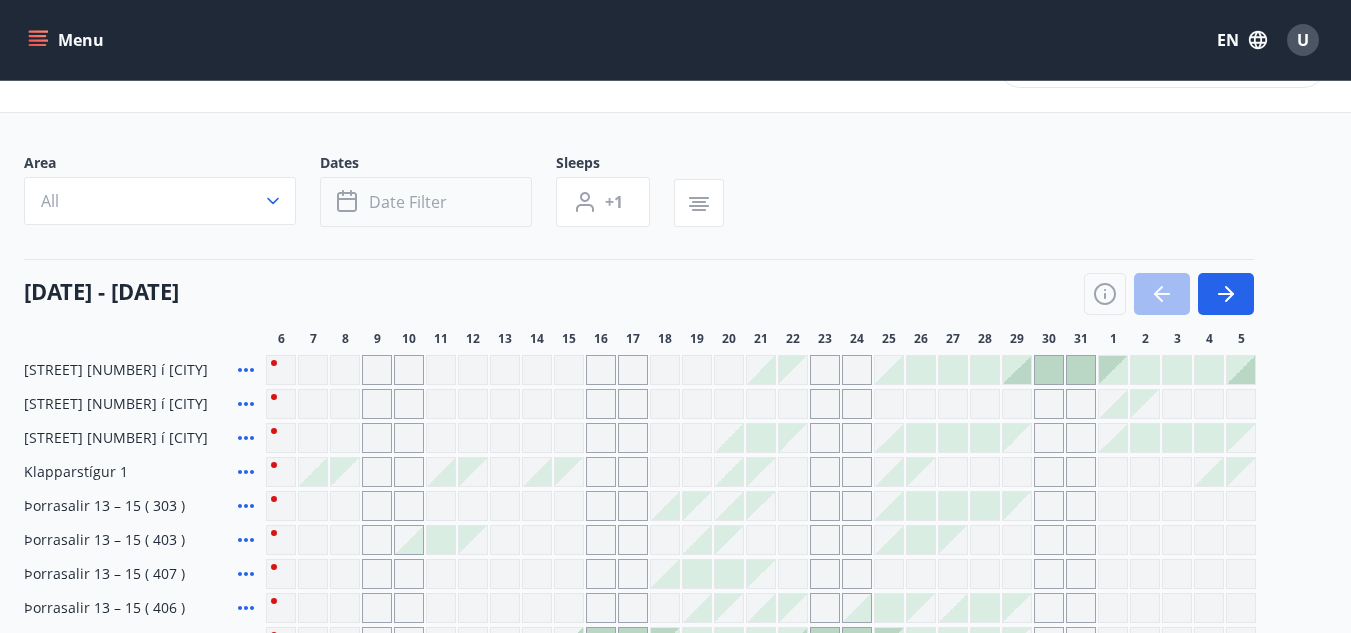 click on "Date filter" at bounding box center [408, 202] 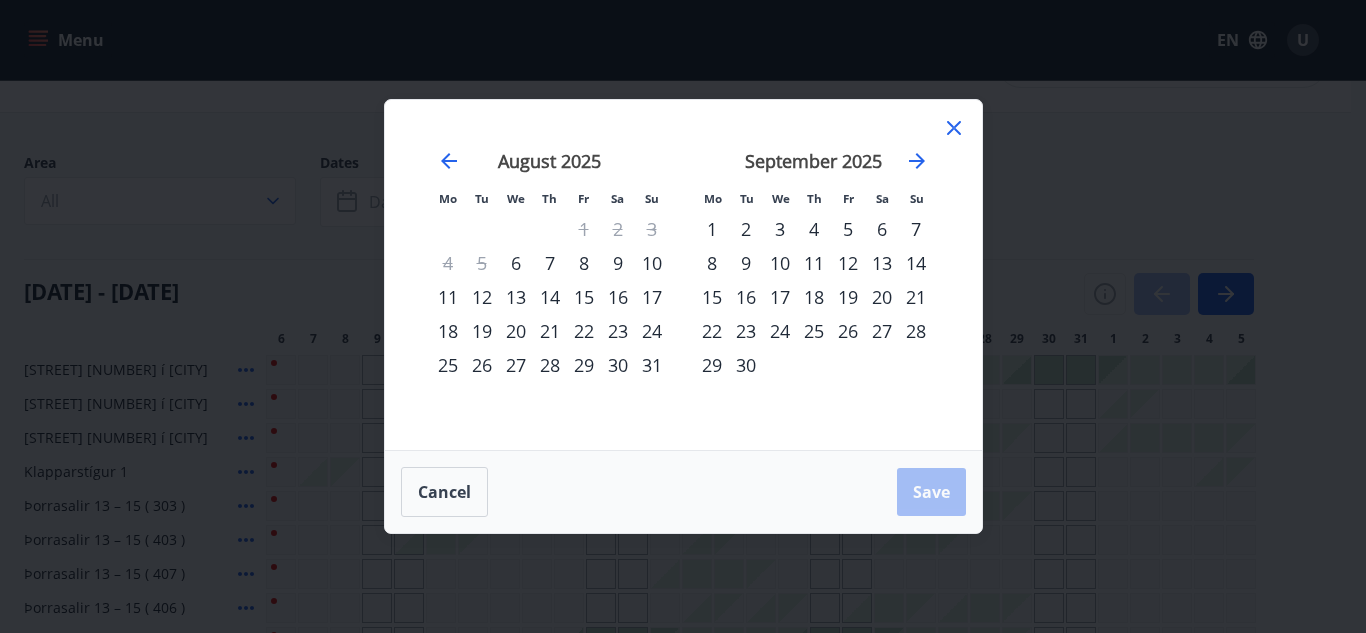 click on "5" at bounding box center [848, 229] 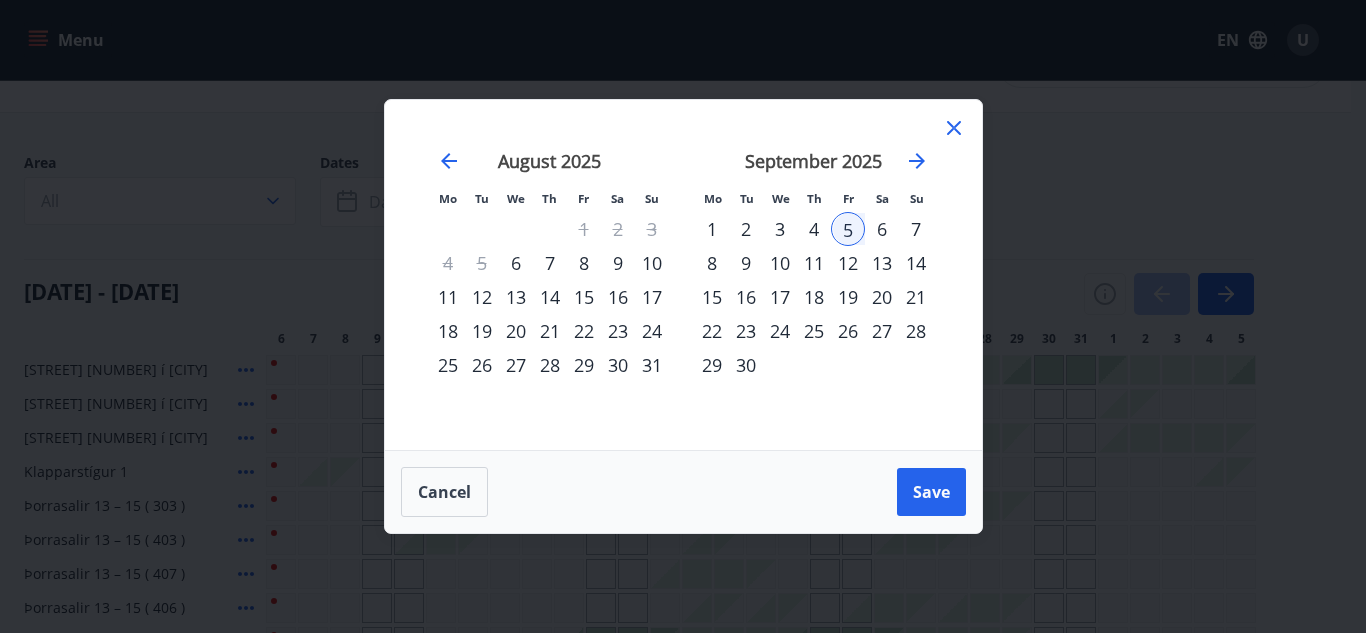 click on "6" at bounding box center (882, 229) 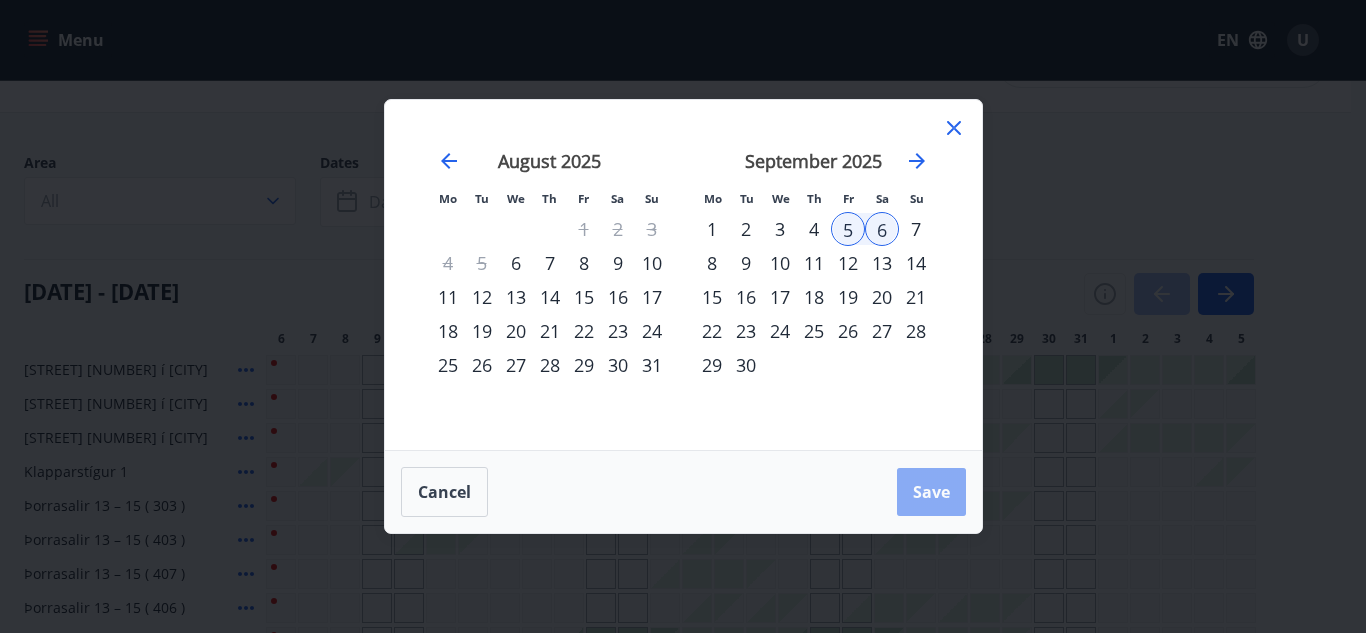 click on "Save" at bounding box center [931, 492] 